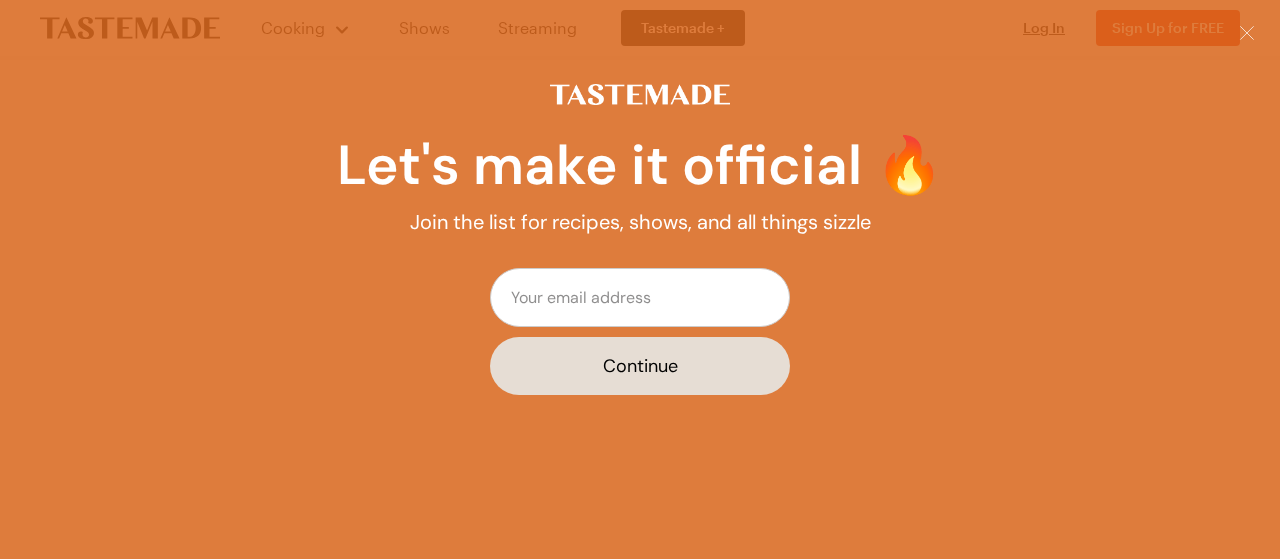 scroll, scrollTop: 0, scrollLeft: 0, axis: both 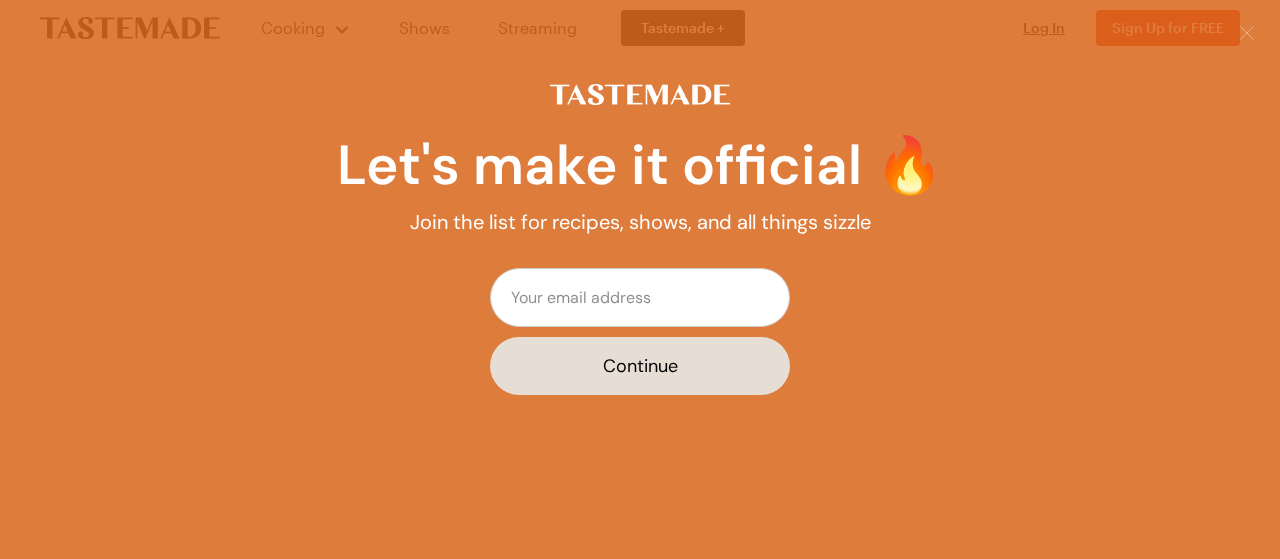 click 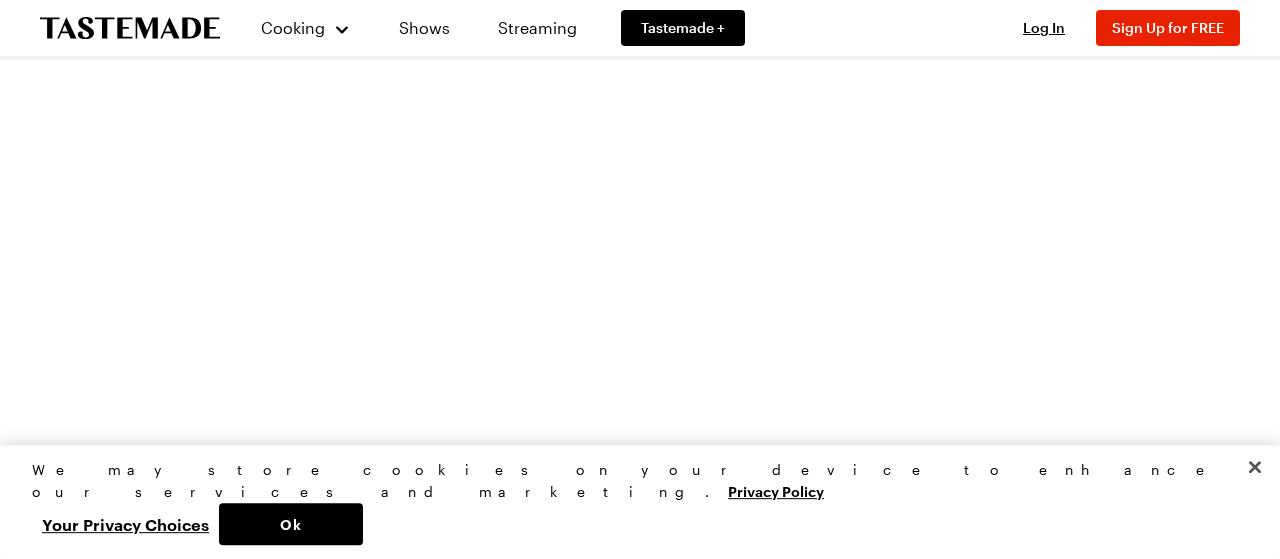 scroll, scrollTop: 104, scrollLeft: 0, axis: vertical 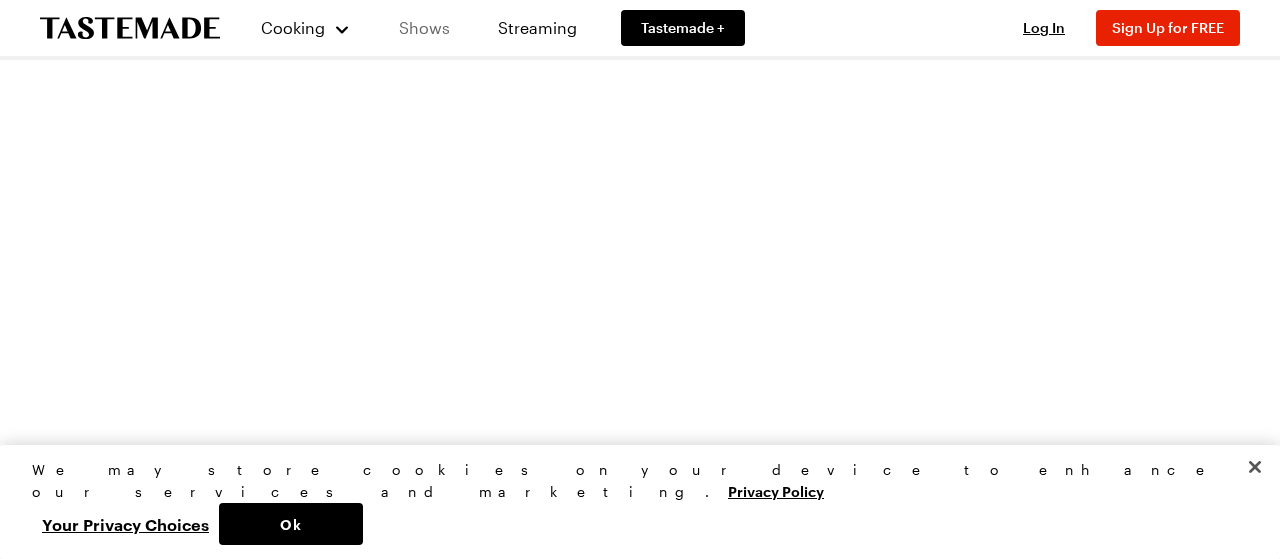 click on "Shows" at bounding box center [424, 28] 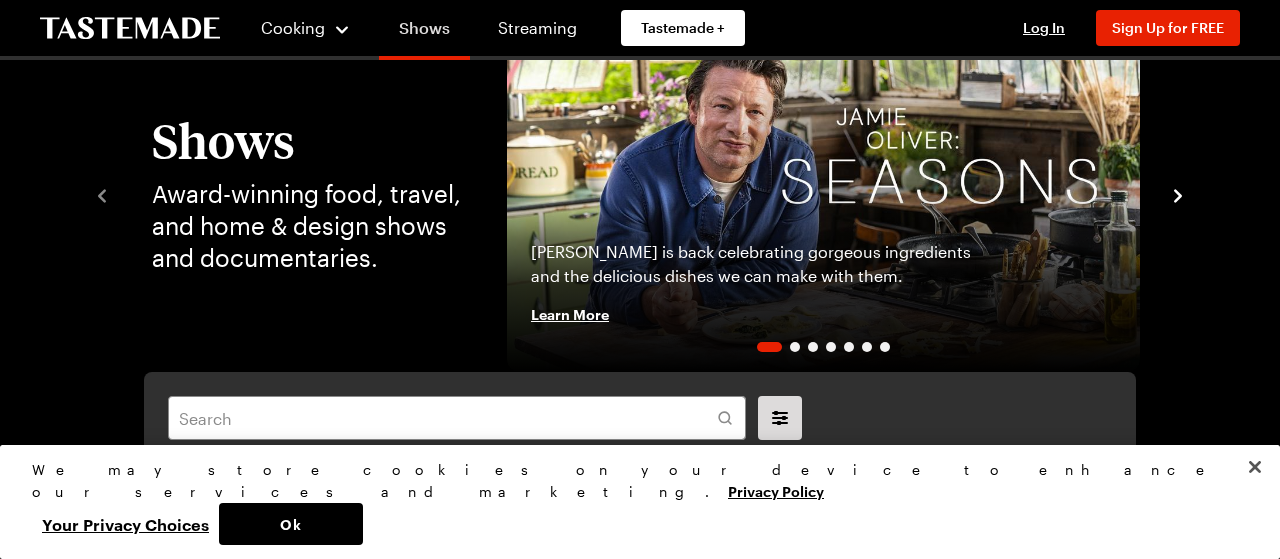 scroll, scrollTop: 0, scrollLeft: 0, axis: both 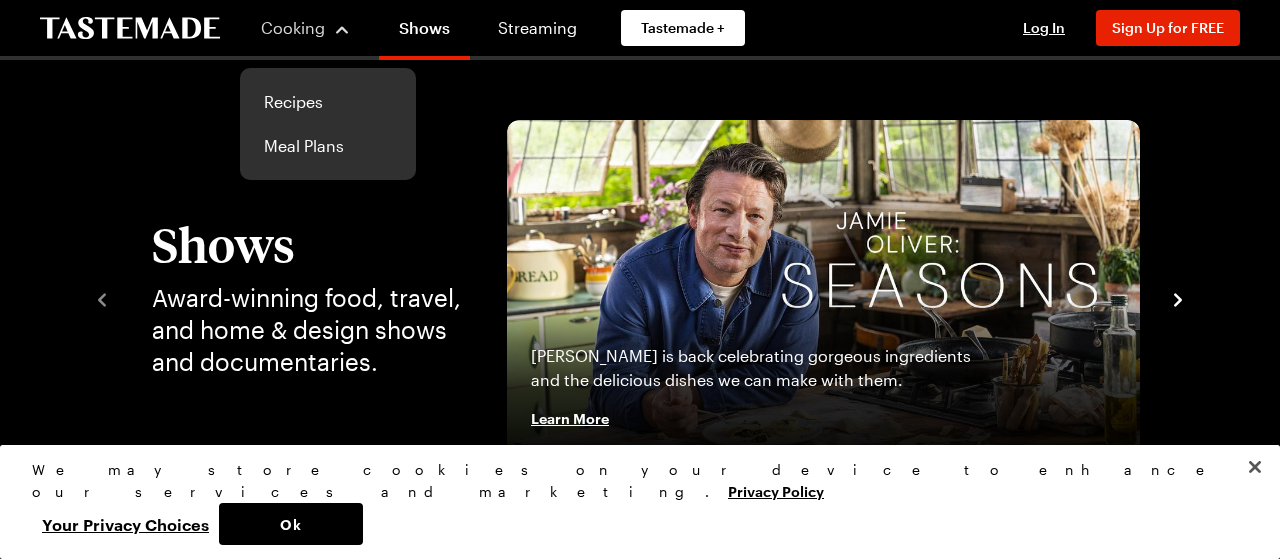 click on "Cooking" at bounding box center [293, 27] 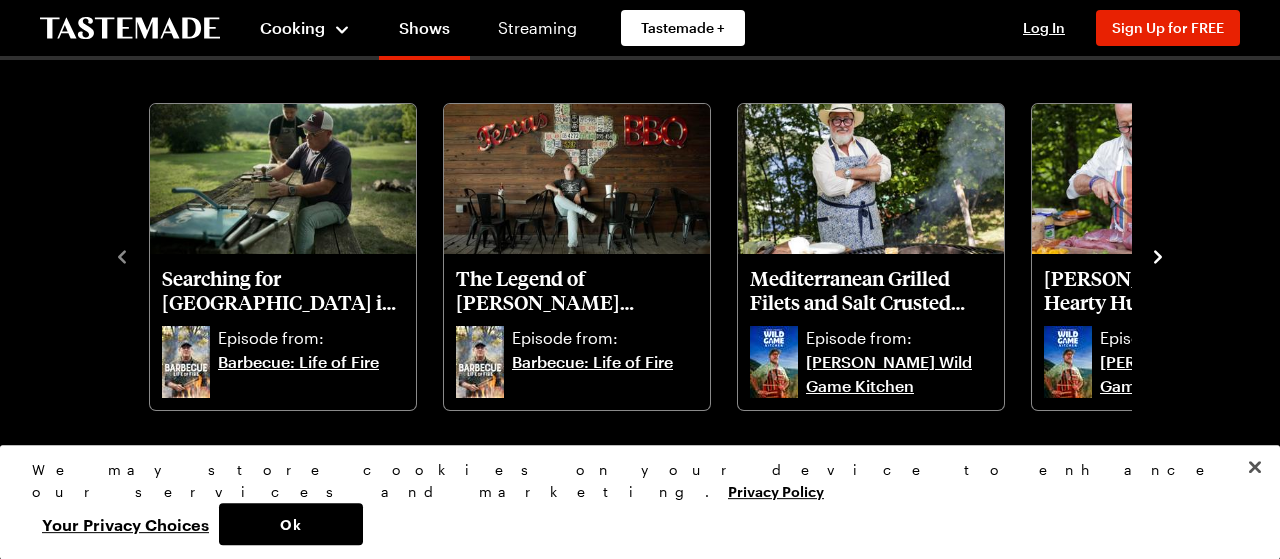 scroll, scrollTop: 624, scrollLeft: 0, axis: vertical 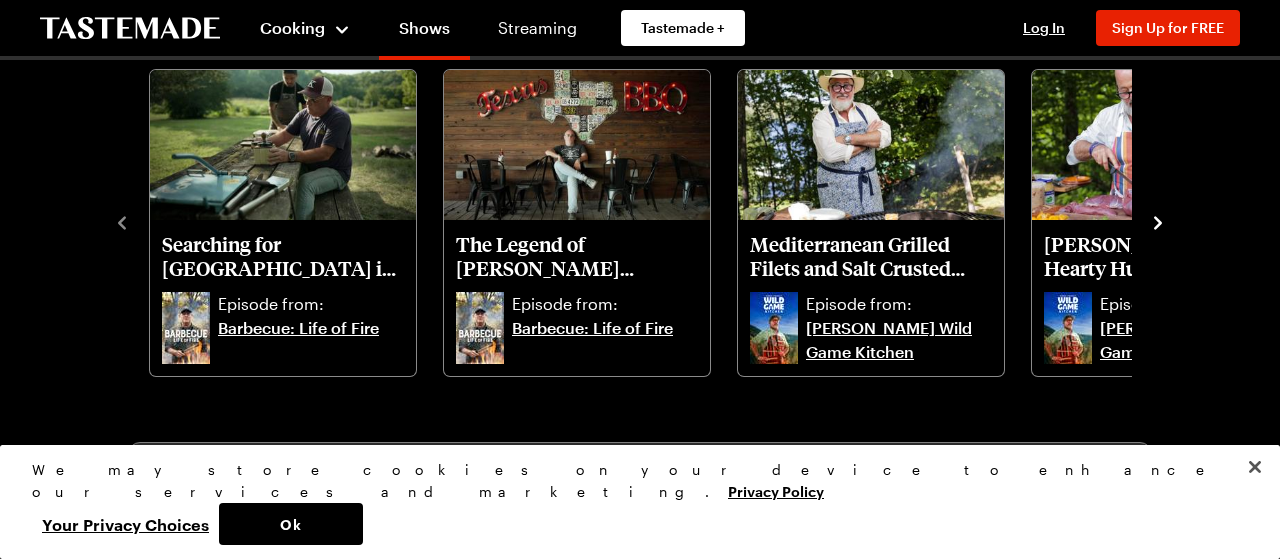 click 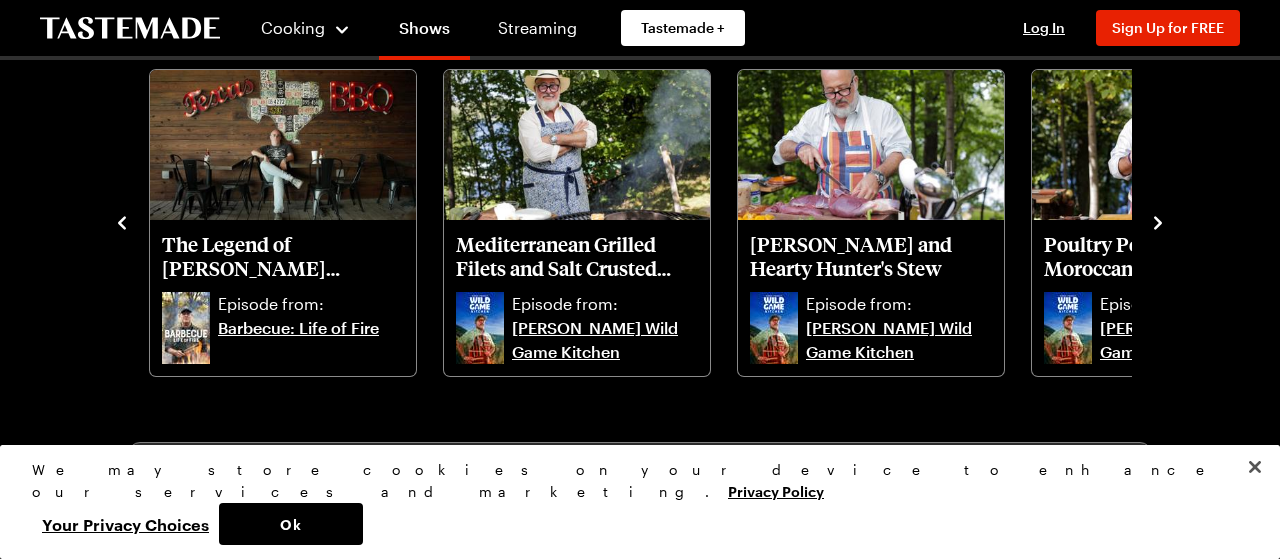 click 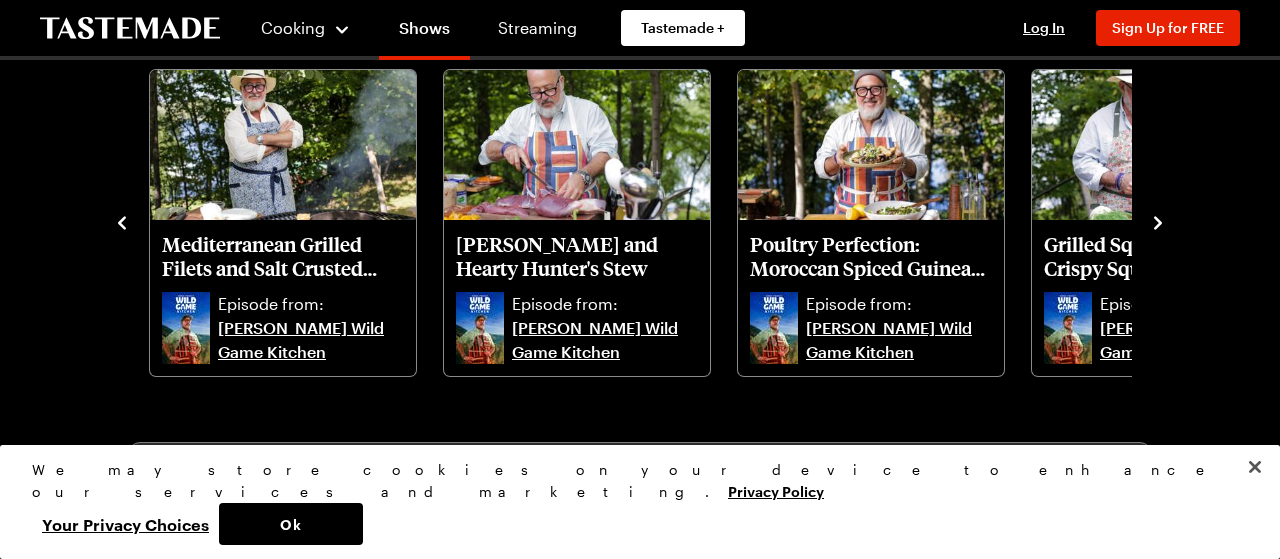 click 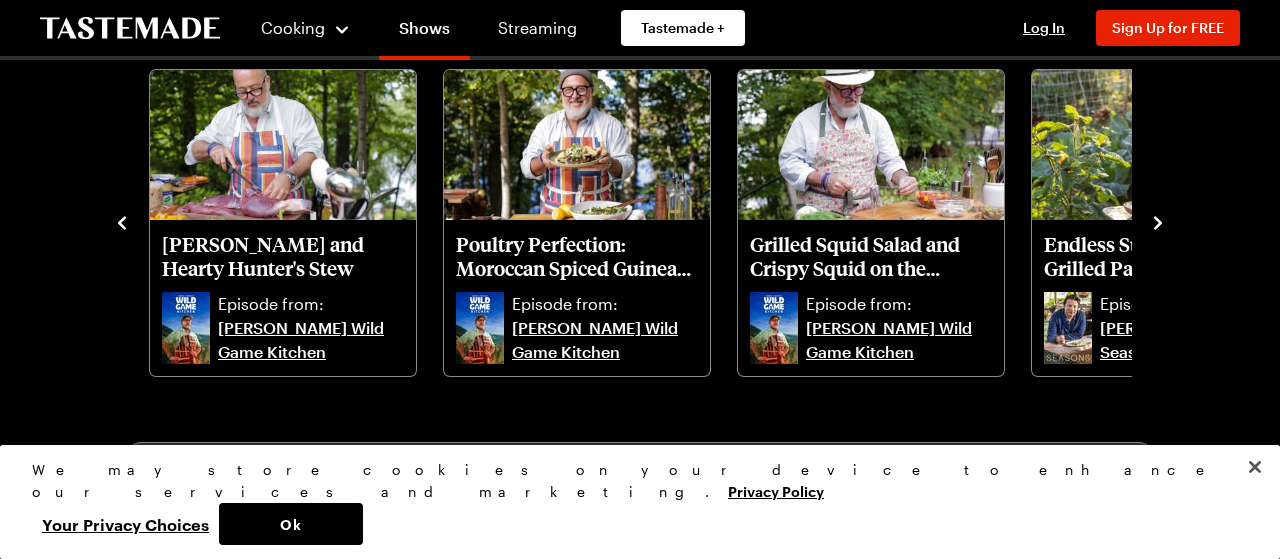click 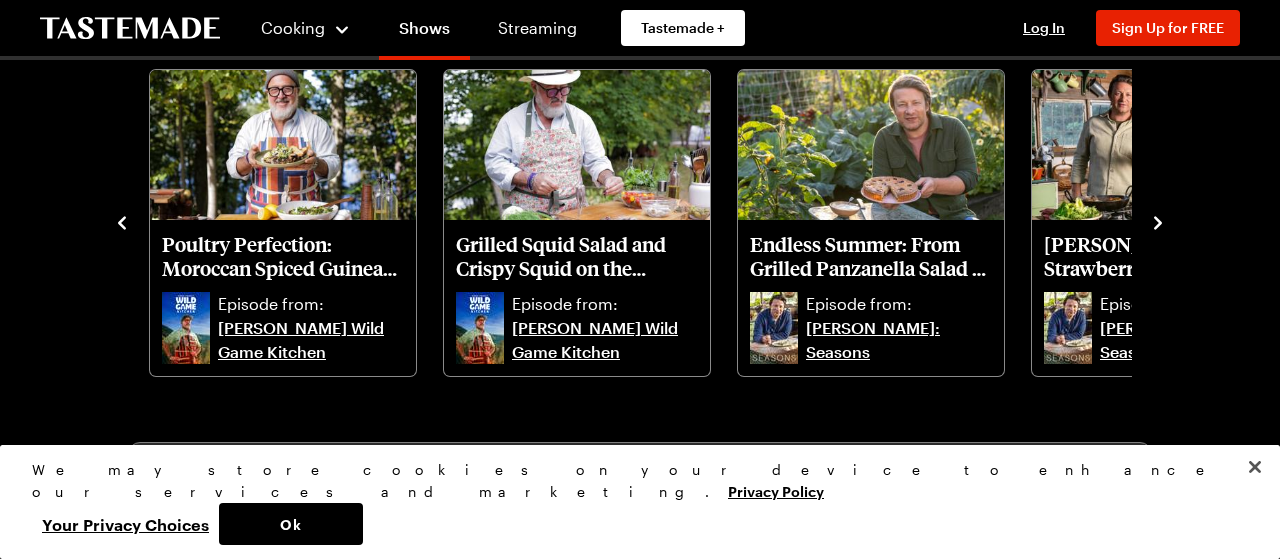 click 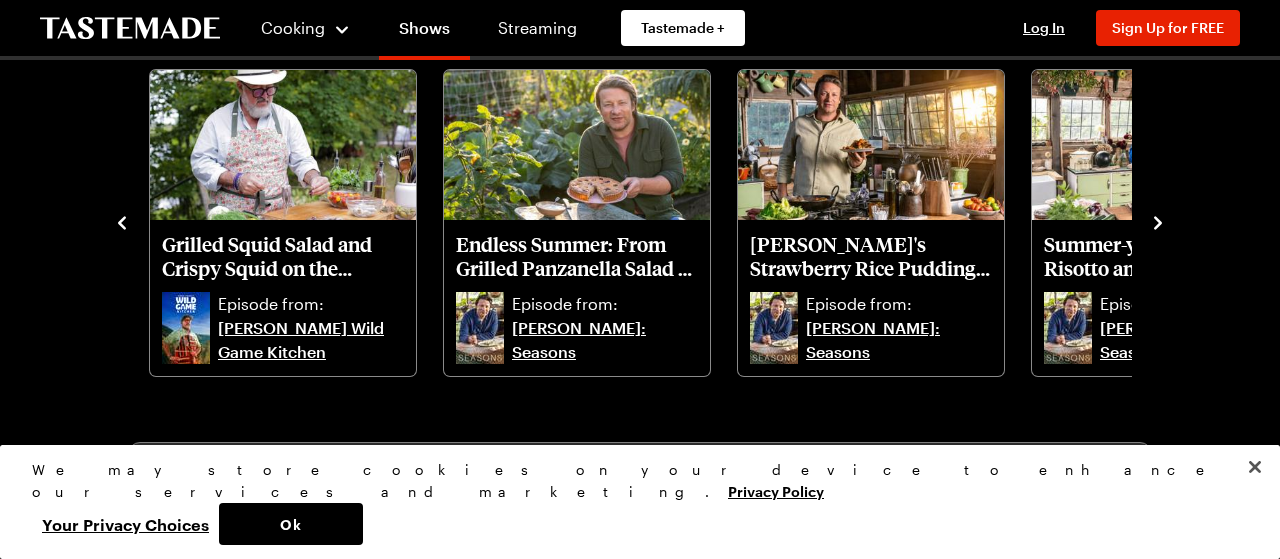 click 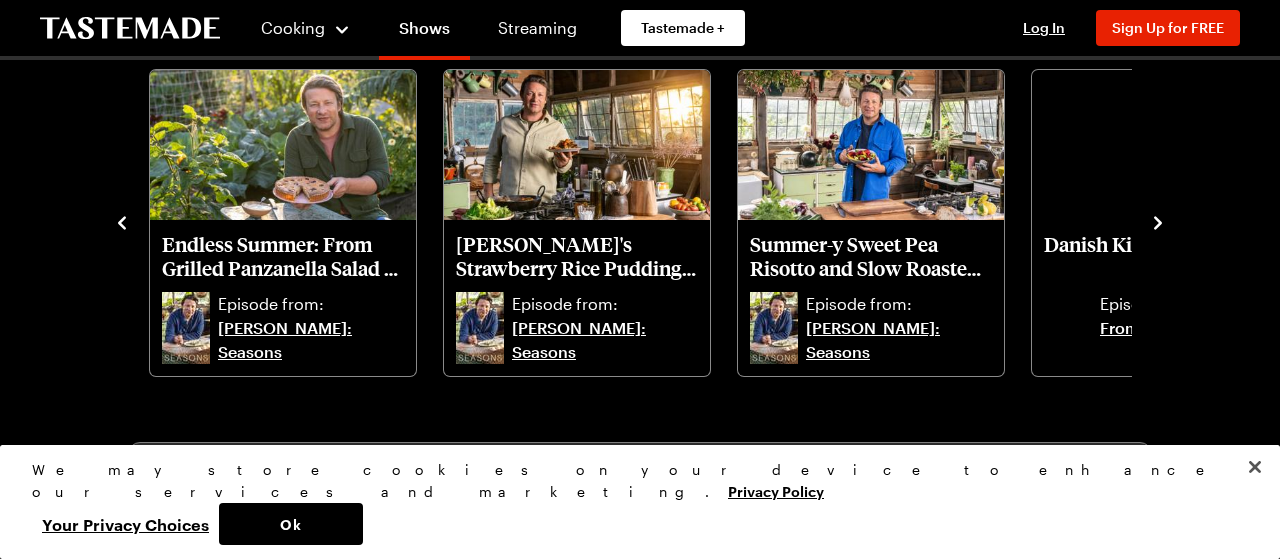 click 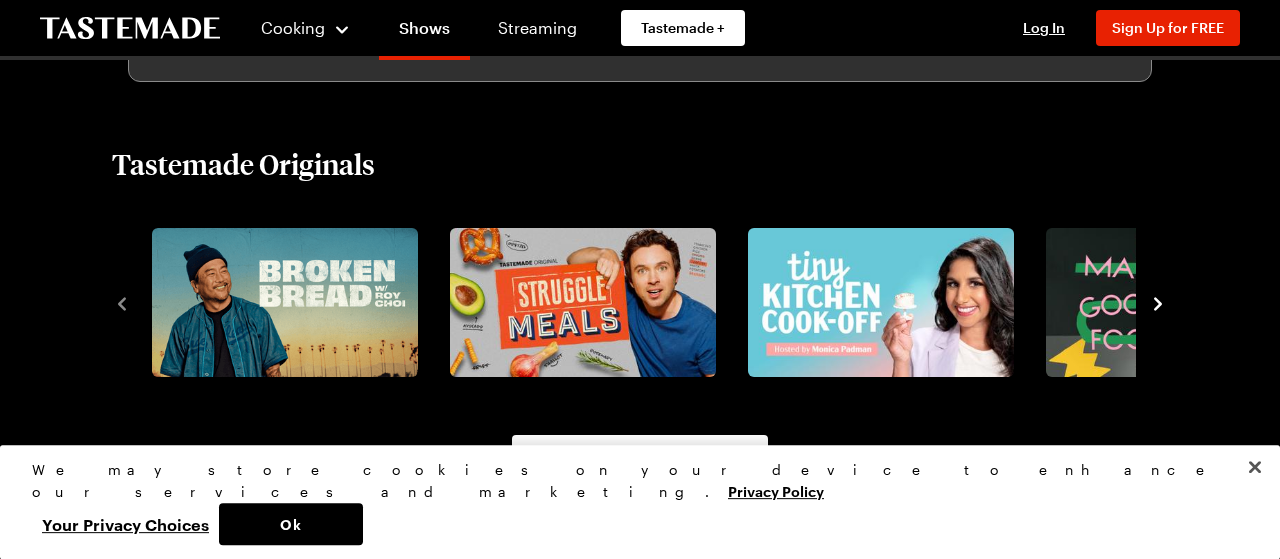 scroll, scrollTop: 1352, scrollLeft: 0, axis: vertical 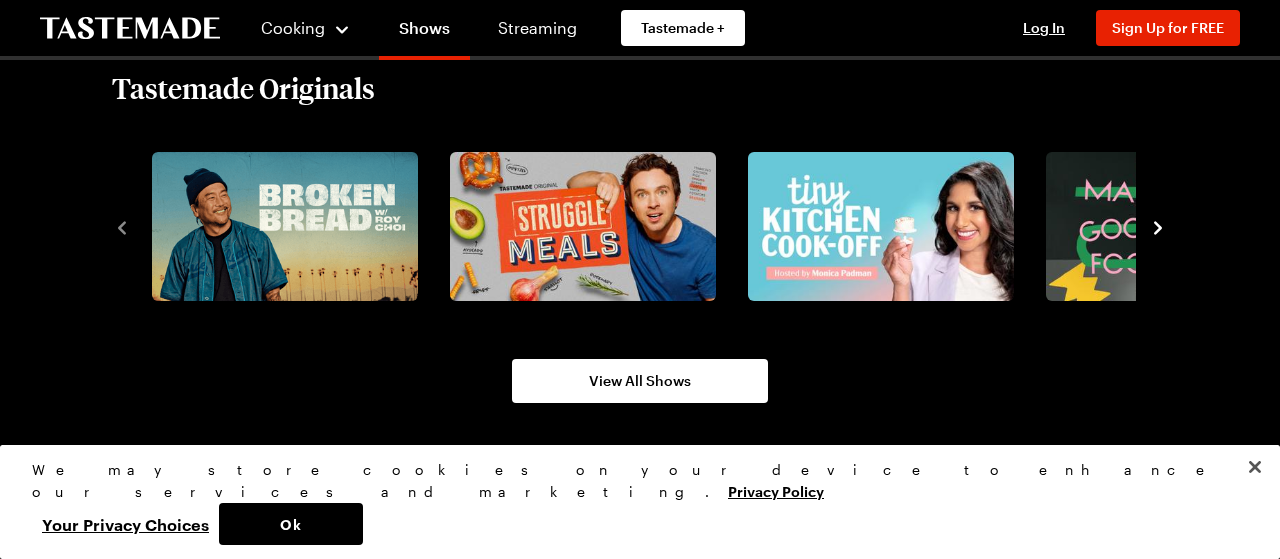 click 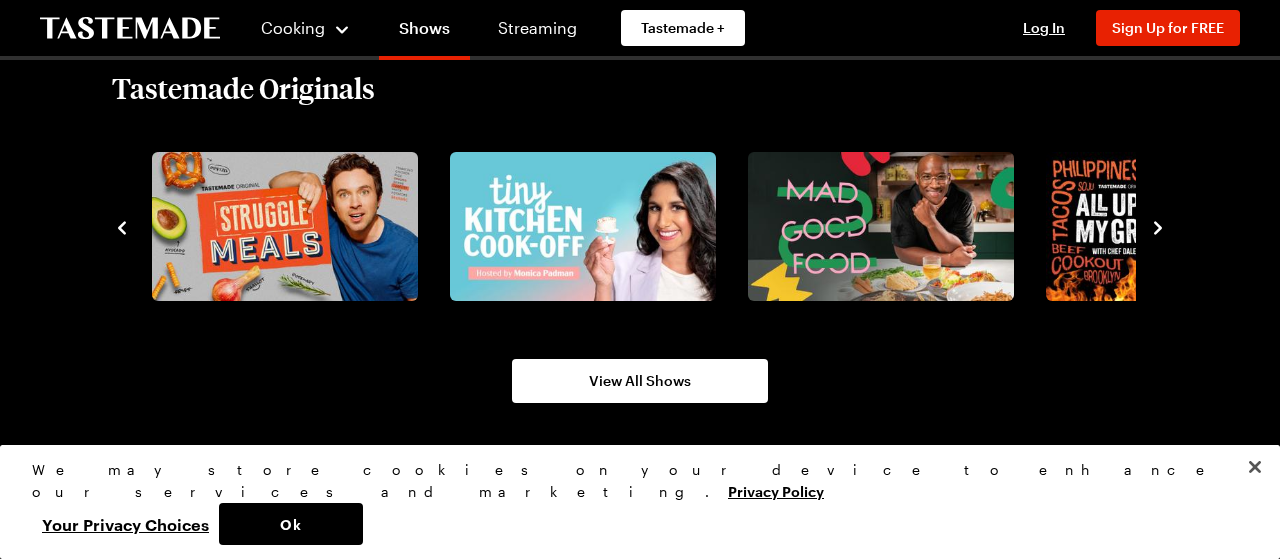 click 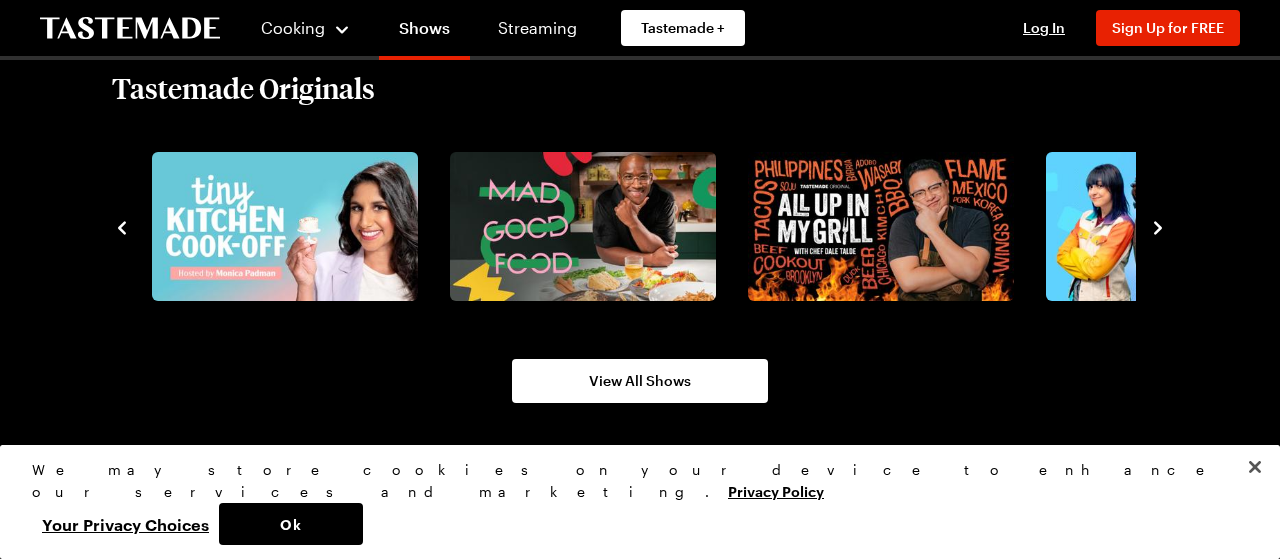 click 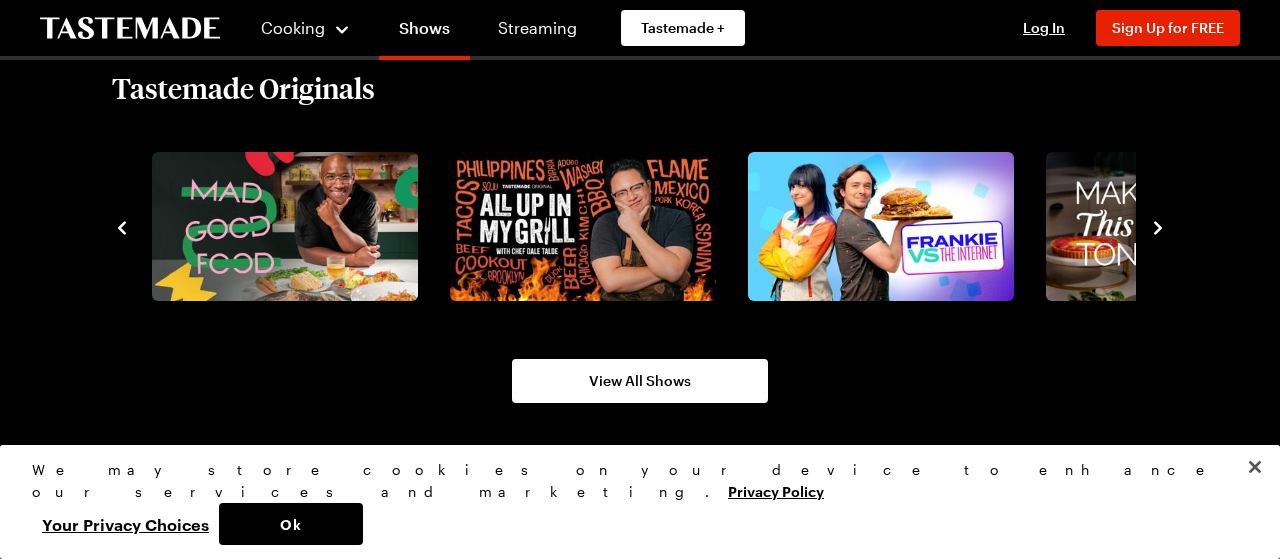 click 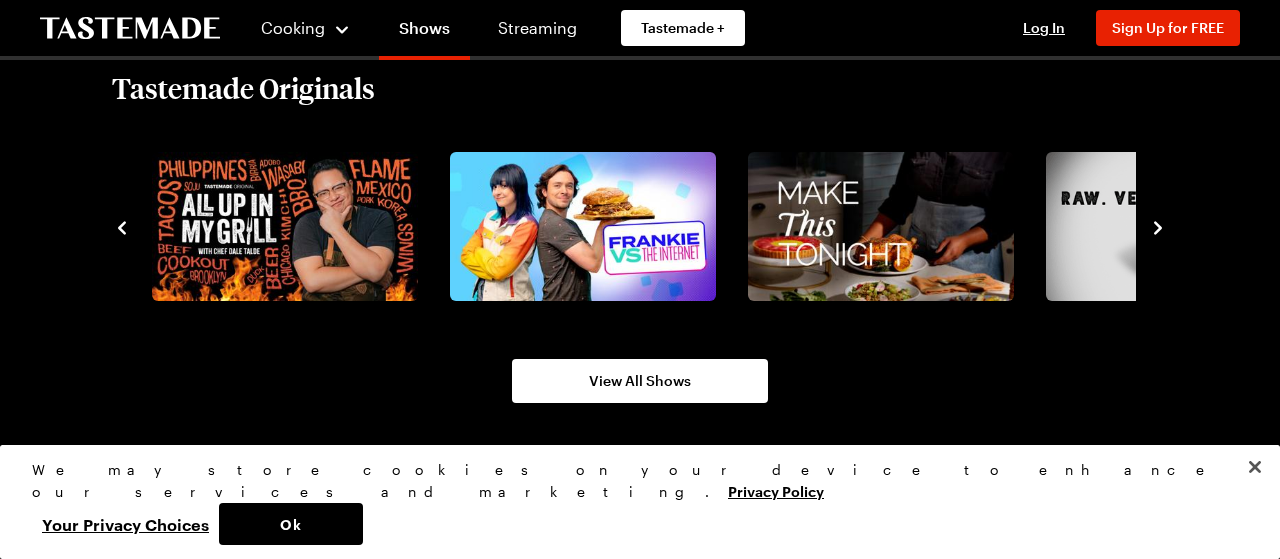 click 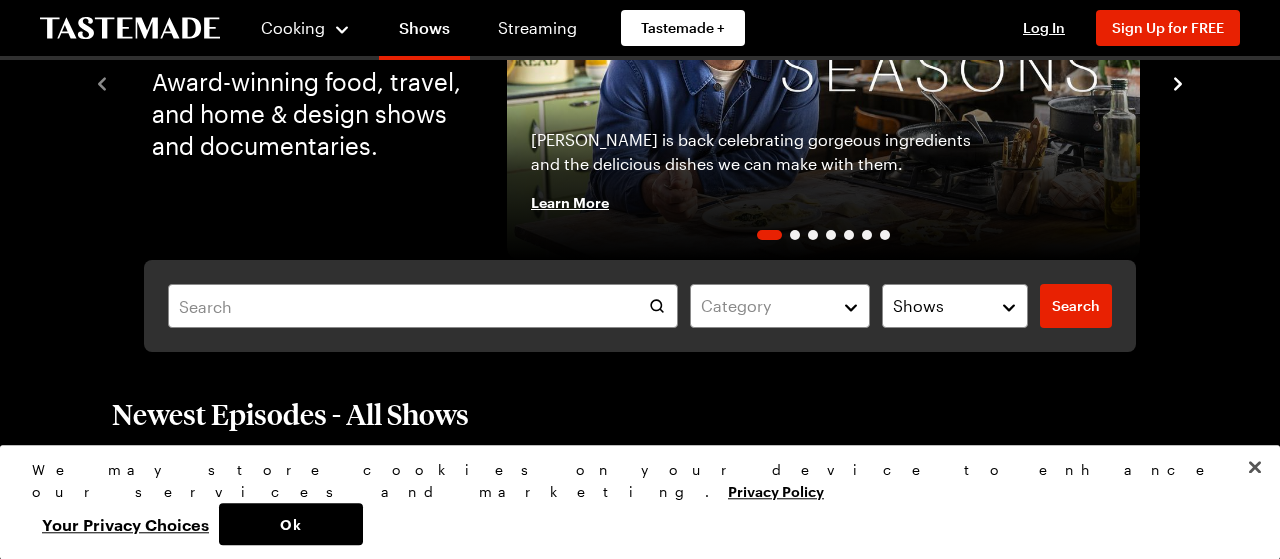 scroll, scrollTop: 0, scrollLeft: 0, axis: both 